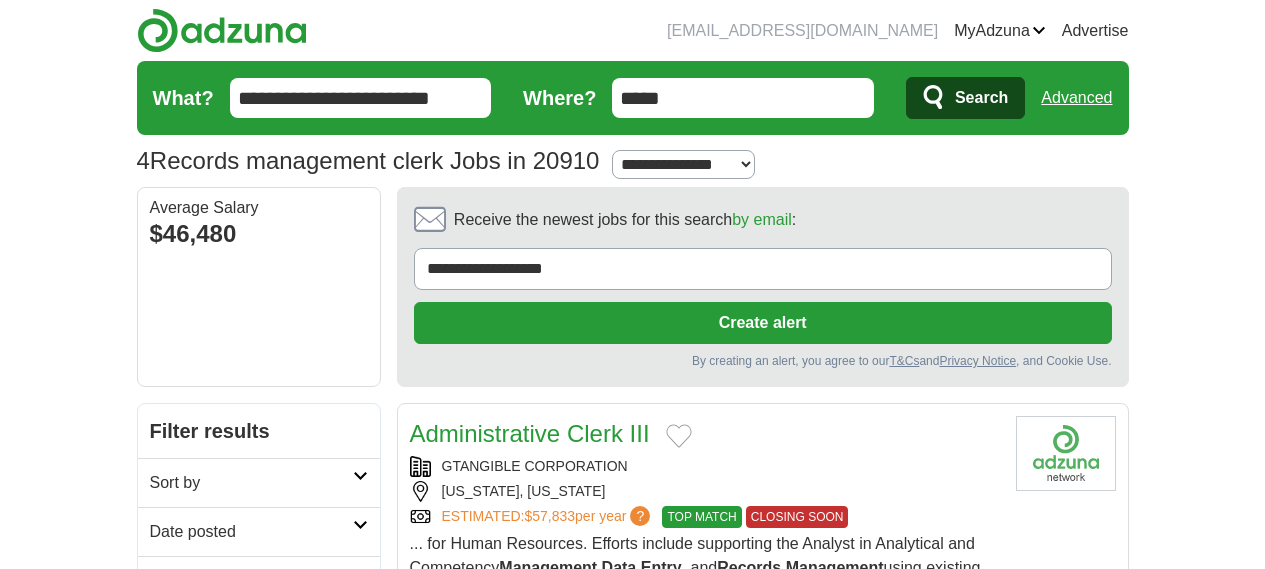 scroll, scrollTop: 0, scrollLeft: 0, axis: both 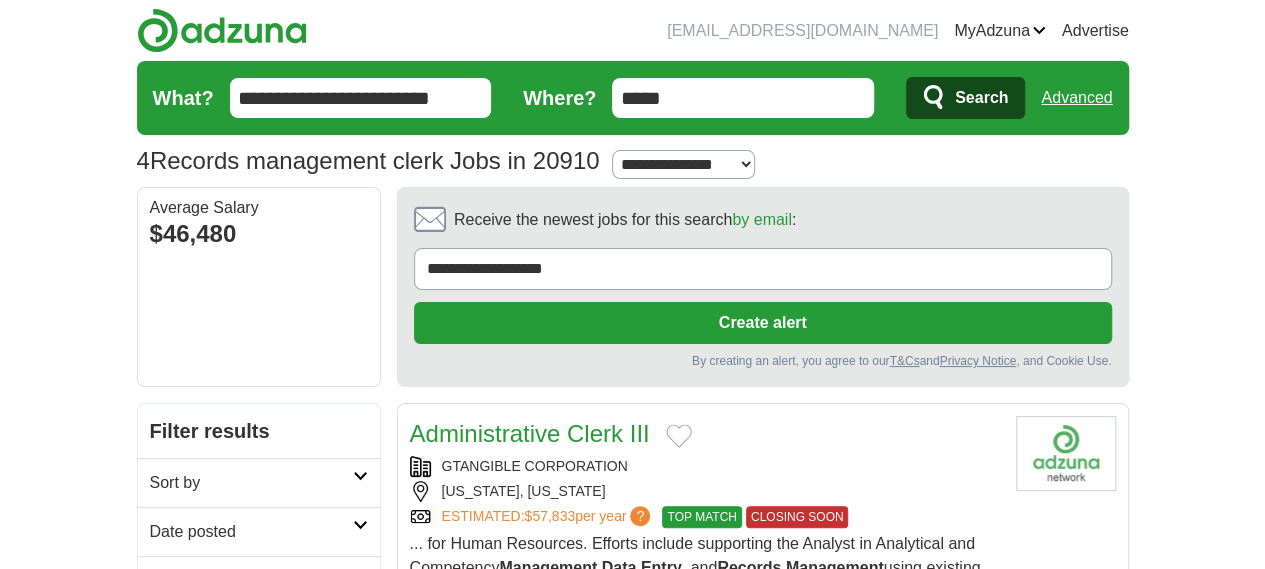 click on "**********" at bounding box center [361, 98] 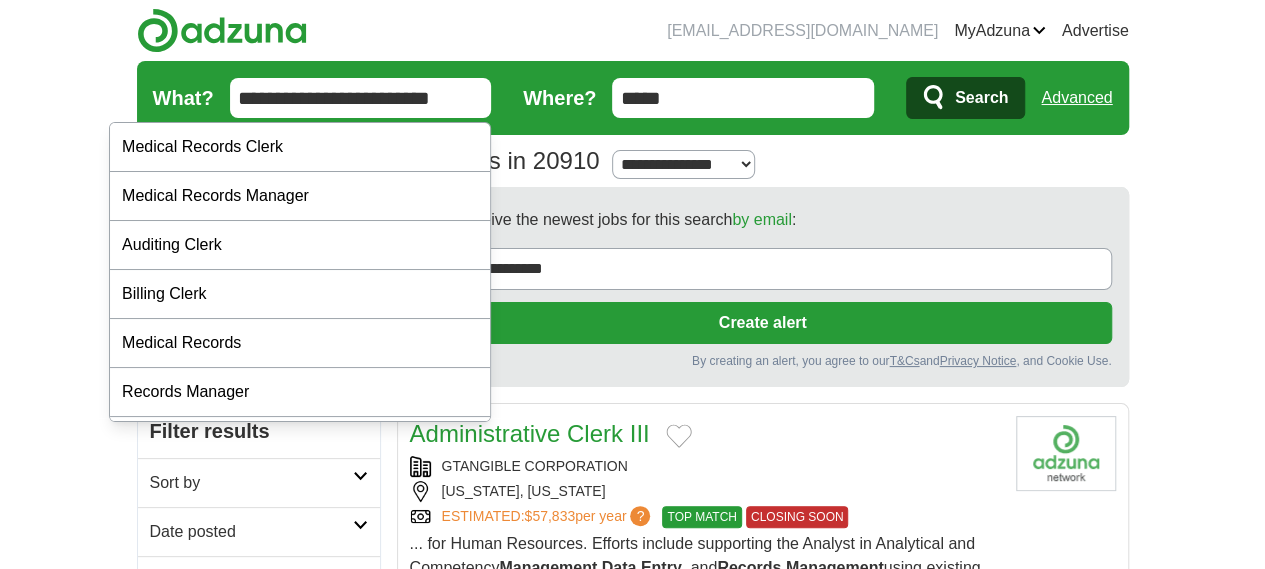 click on "**********" at bounding box center [361, 98] 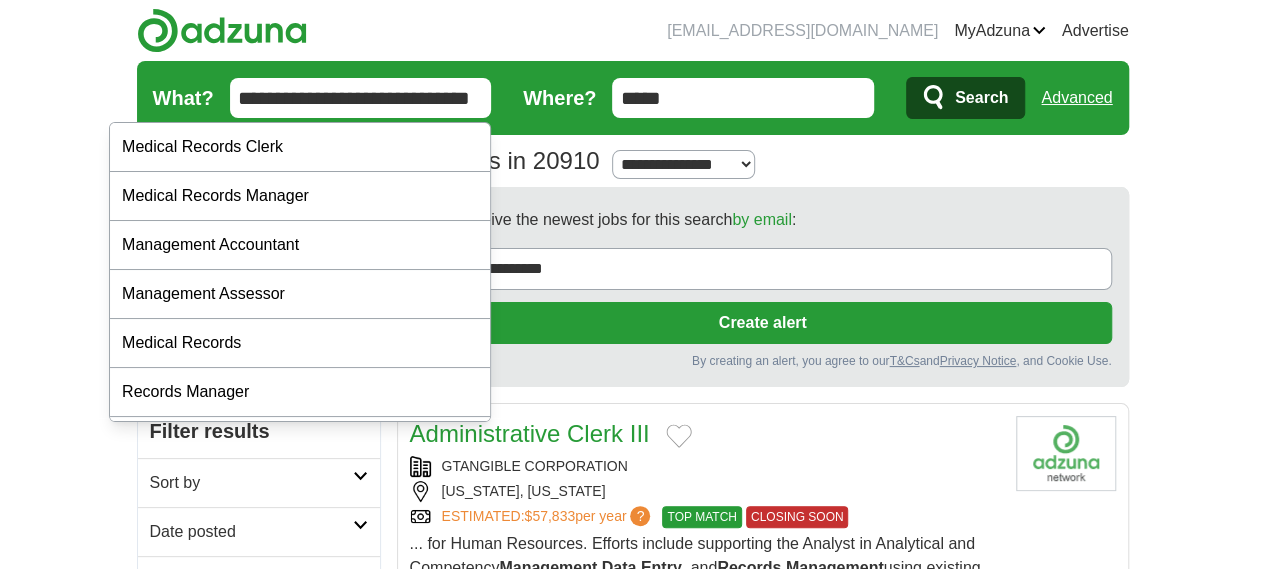 type on "**********" 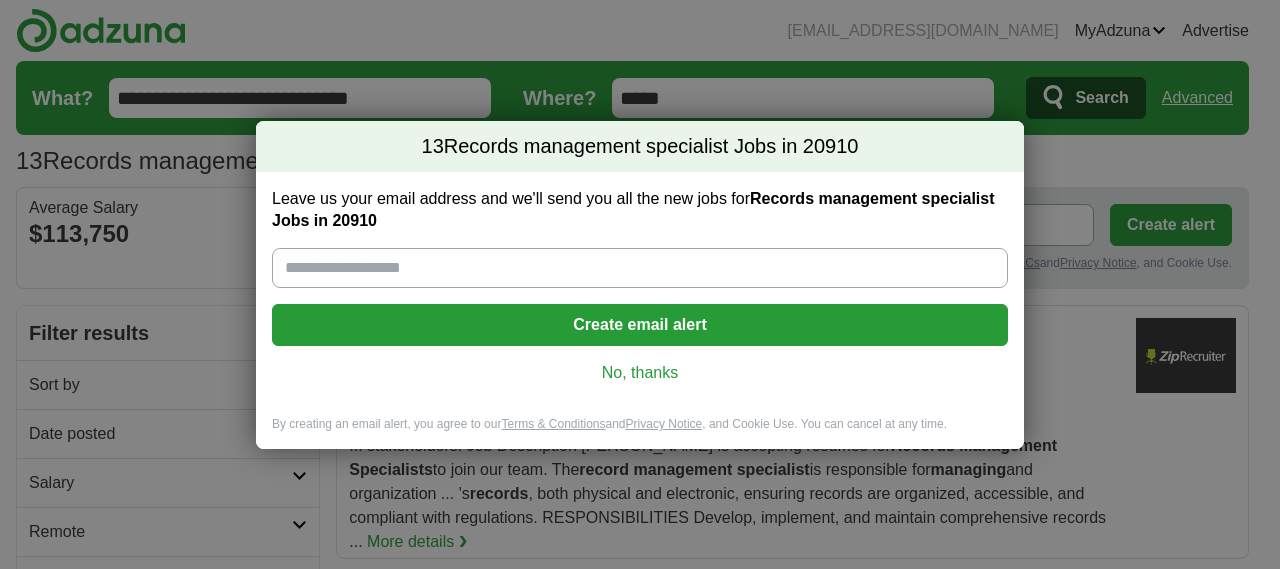 scroll, scrollTop: 0, scrollLeft: 0, axis: both 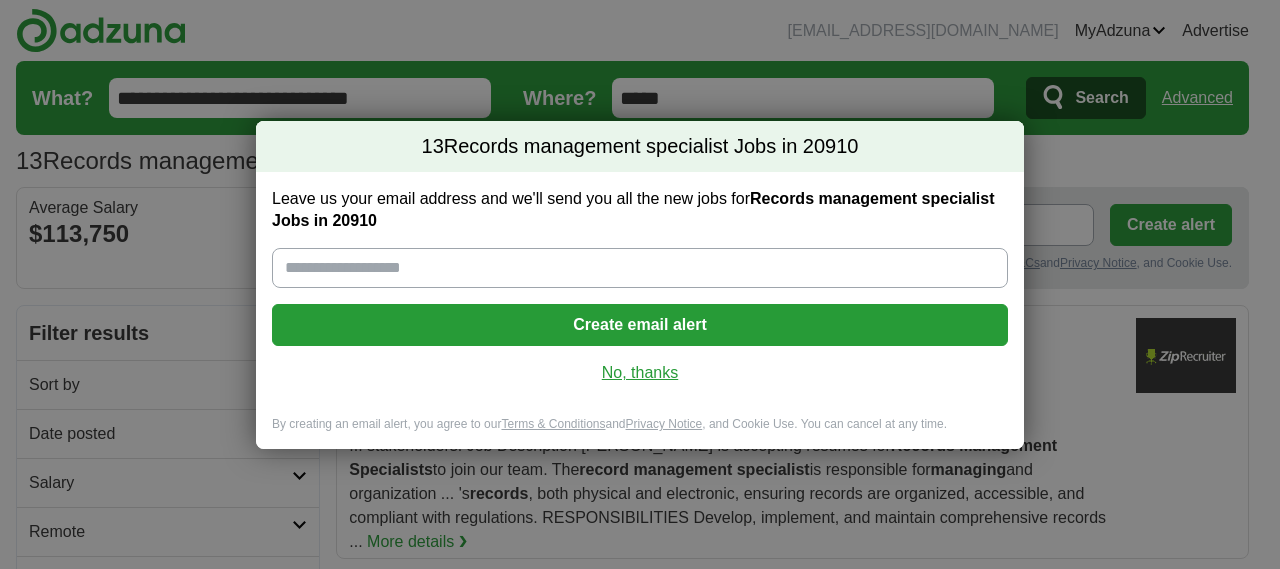 click on "No, thanks" at bounding box center (640, 373) 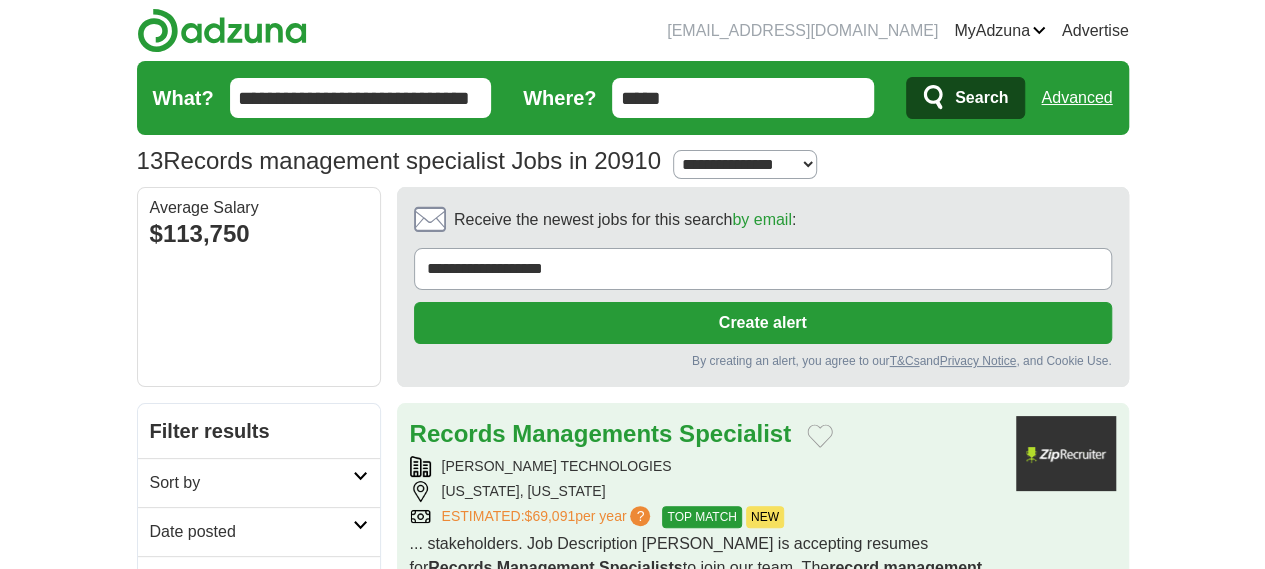 click on "[PERSON_NAME] TECHNOLOGIES" at bounding box center [705, 466] 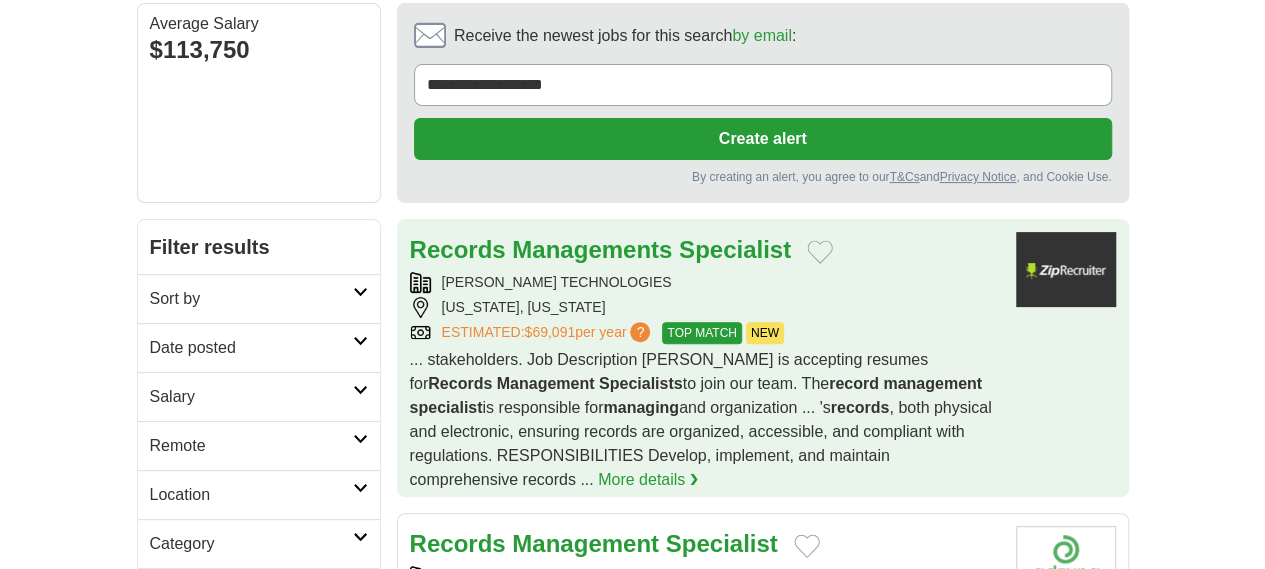 scroll, scrollTop: 184, scrollLeft: 0, axis: vertical 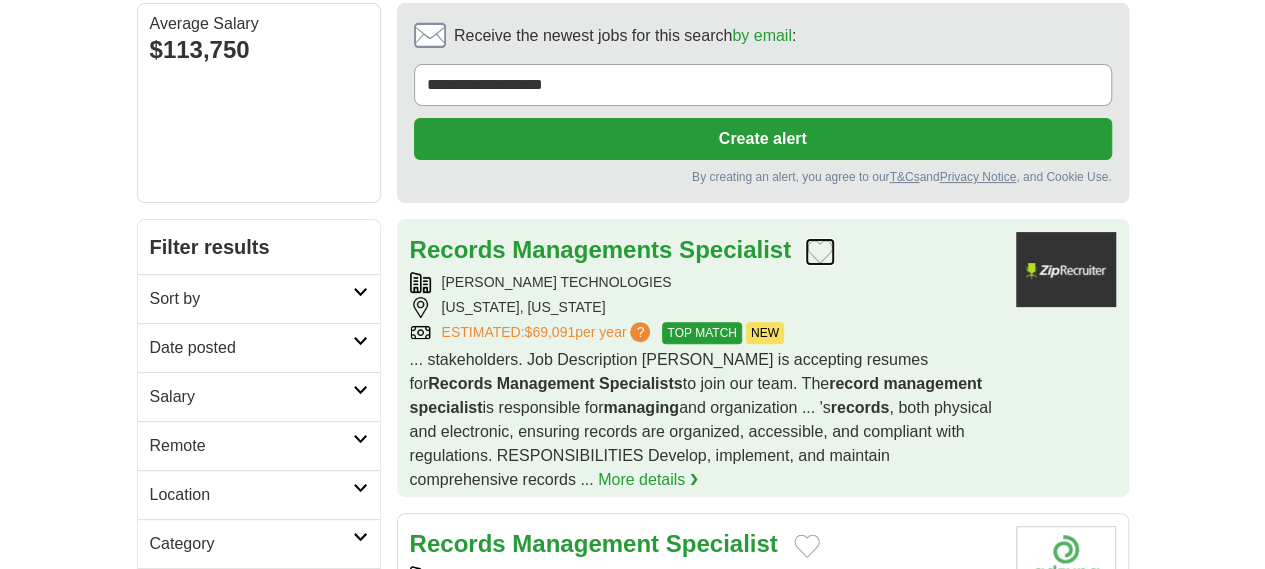 click at bounding box center [820, 252] 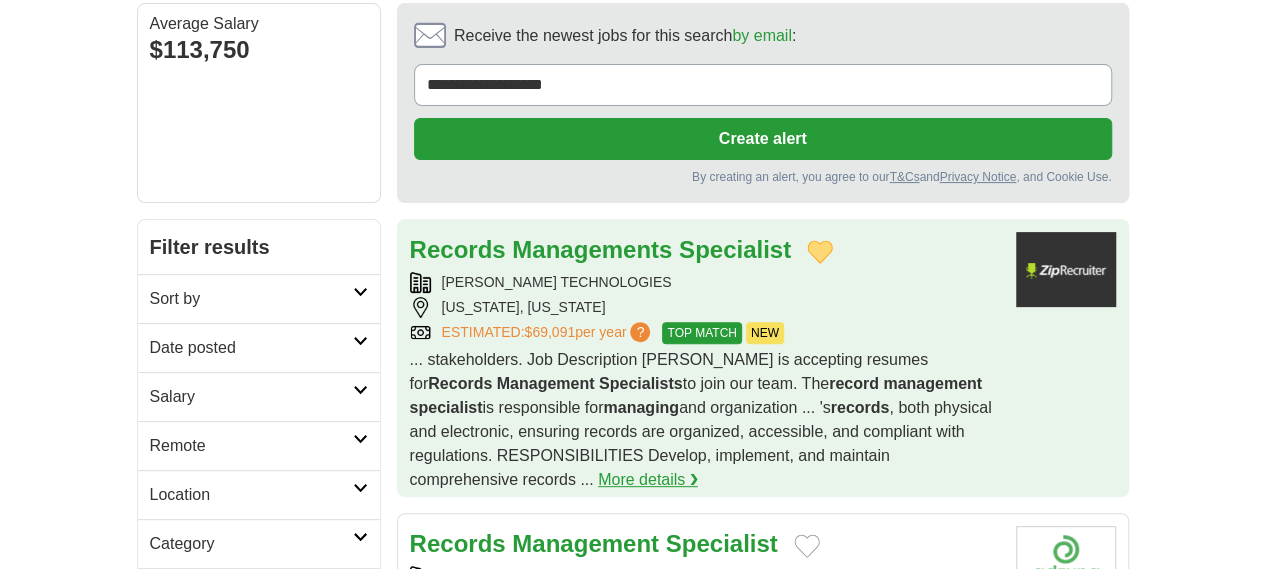 click on "More details ❯" at bounding box center (648, 480) 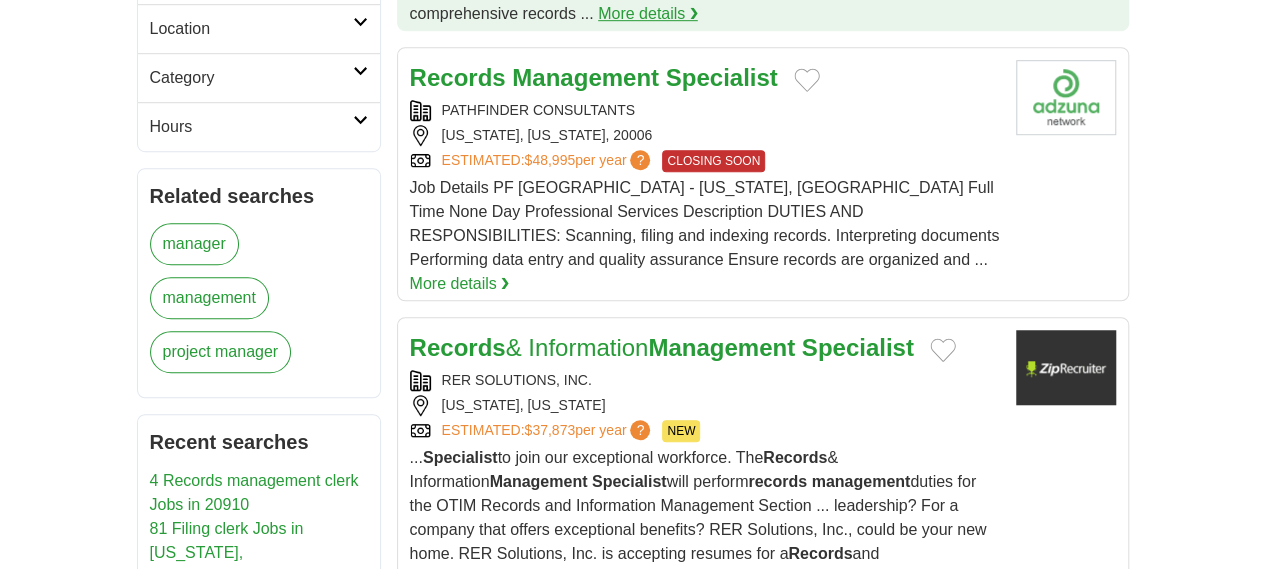 scroll, scrollTop: 652, scrollLeft: 0, axis: vertical 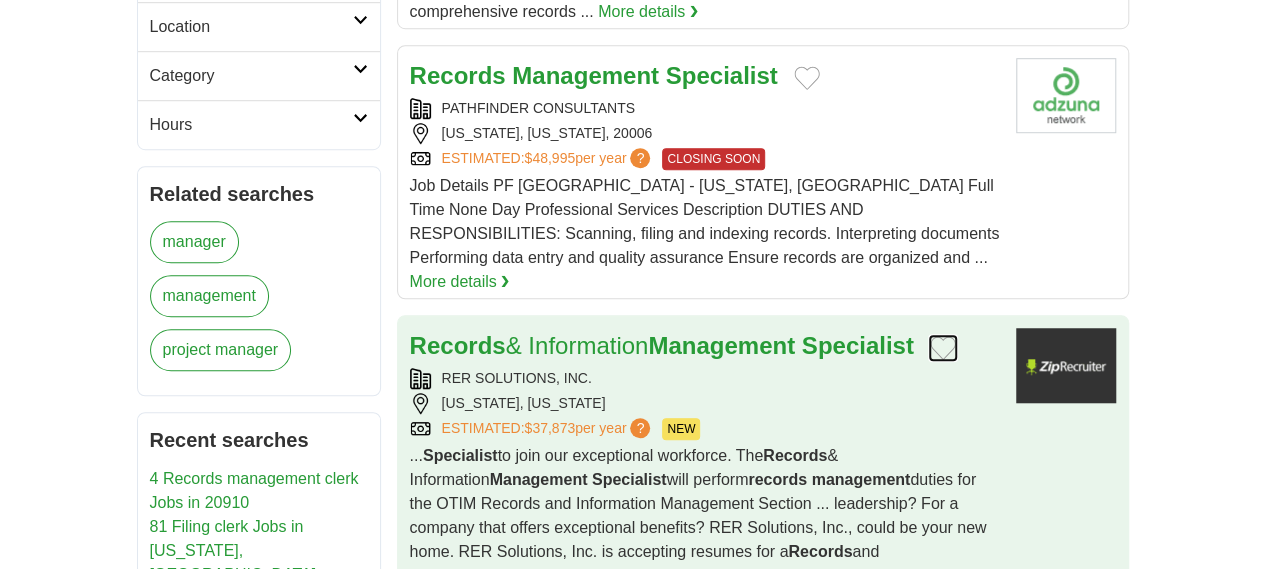 click at bounding box center (943, 348) 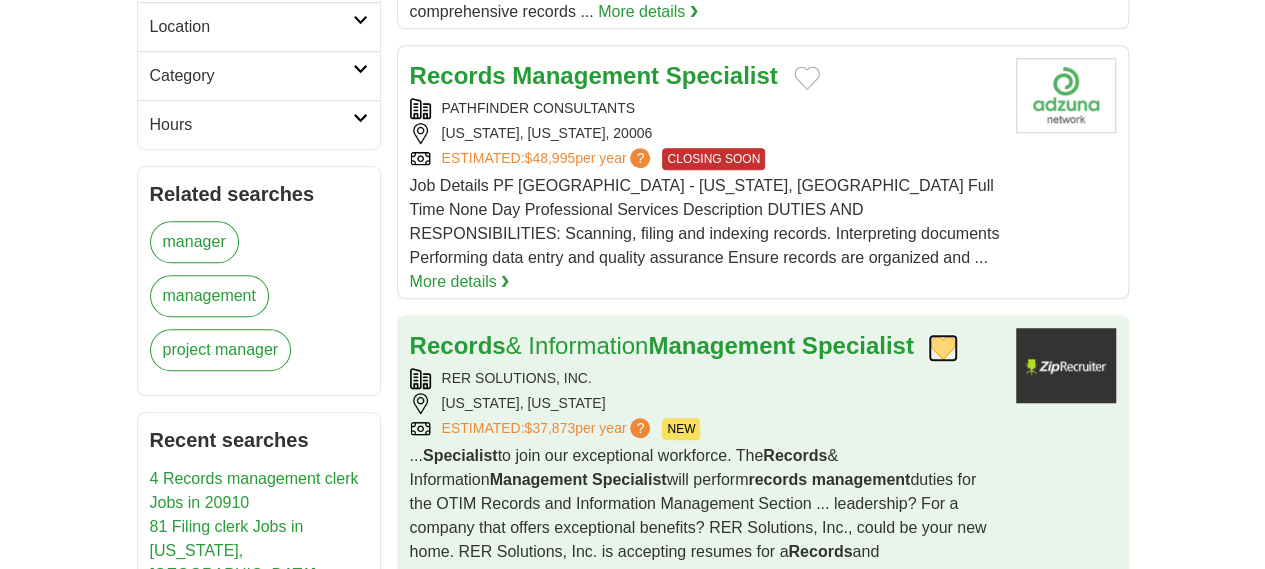click at bounding box center (943, 348) 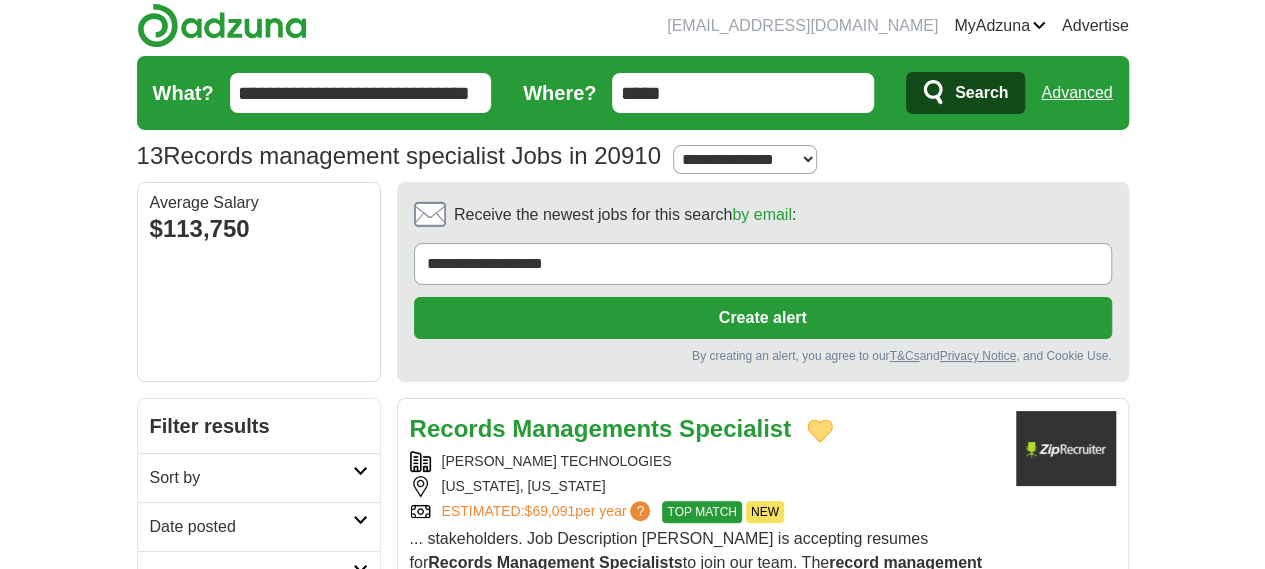 scroll, scrollTop: 0, scrollLeft: 0, axis: both 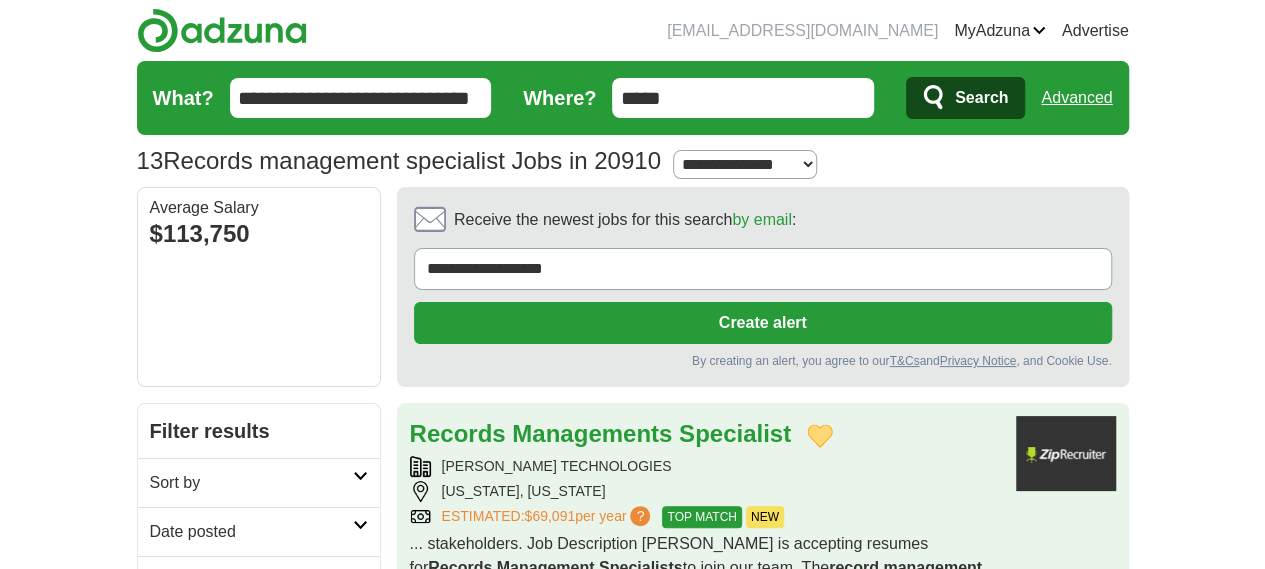 click at bounding box center [1066, 453] 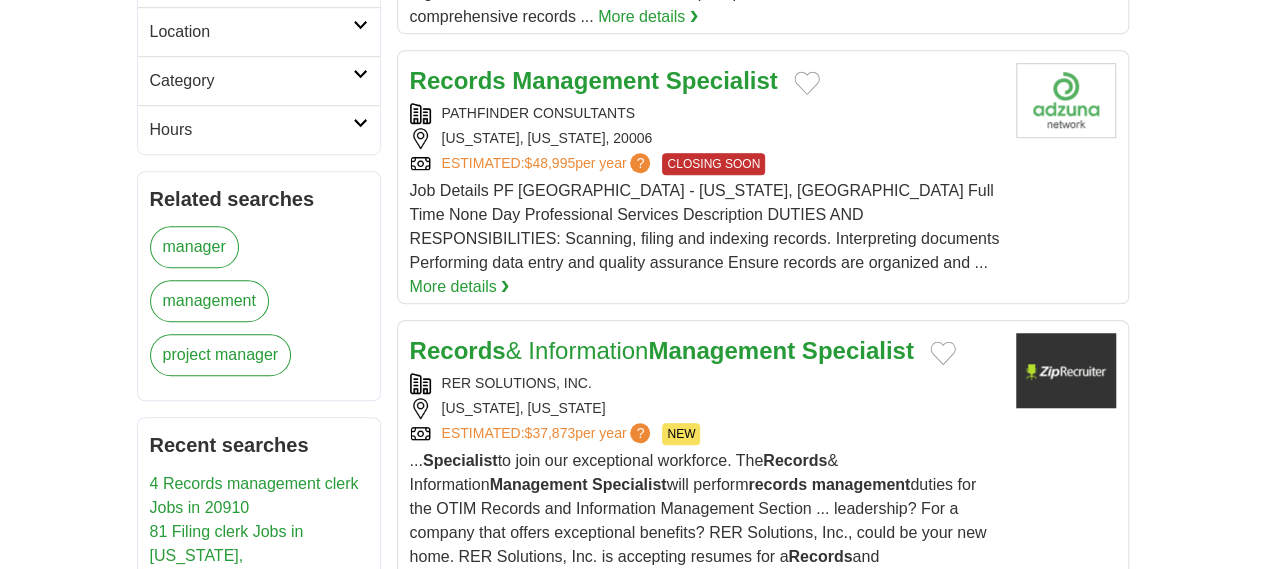scroll, scrollTop: 654, scrollLeft: 0, axis: vertical 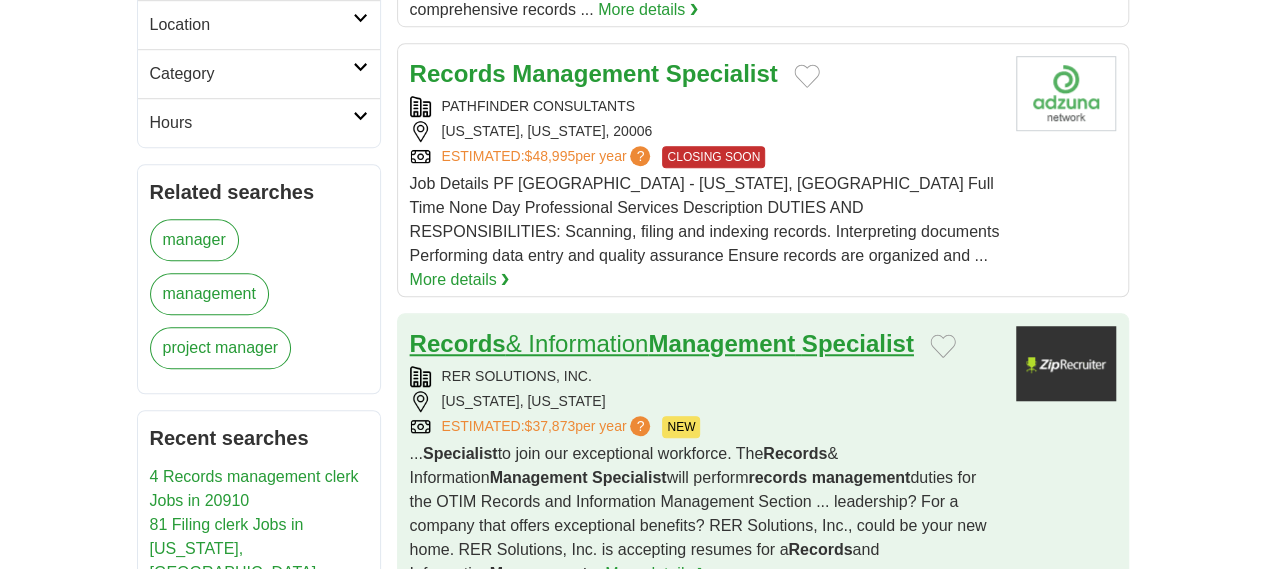 click on "Records  & Information  Management   Specialist" at bounding box center (662, 343) 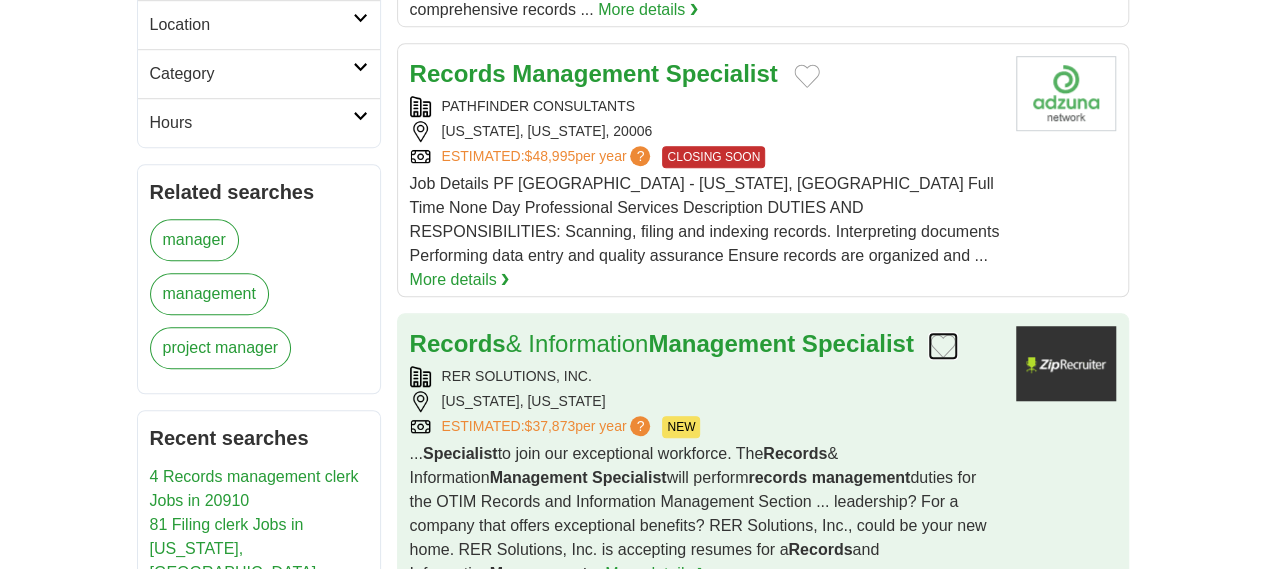 click at bounding box center (943, 346) 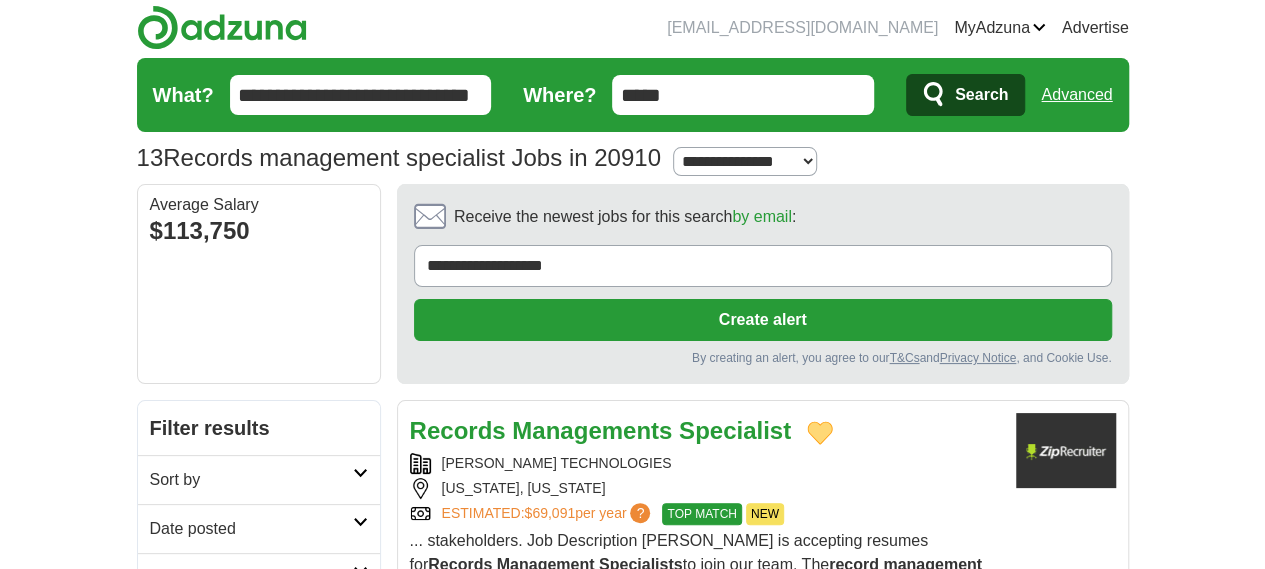 scroll, scrollTop: 0, scrollLeft: 0, axis: both 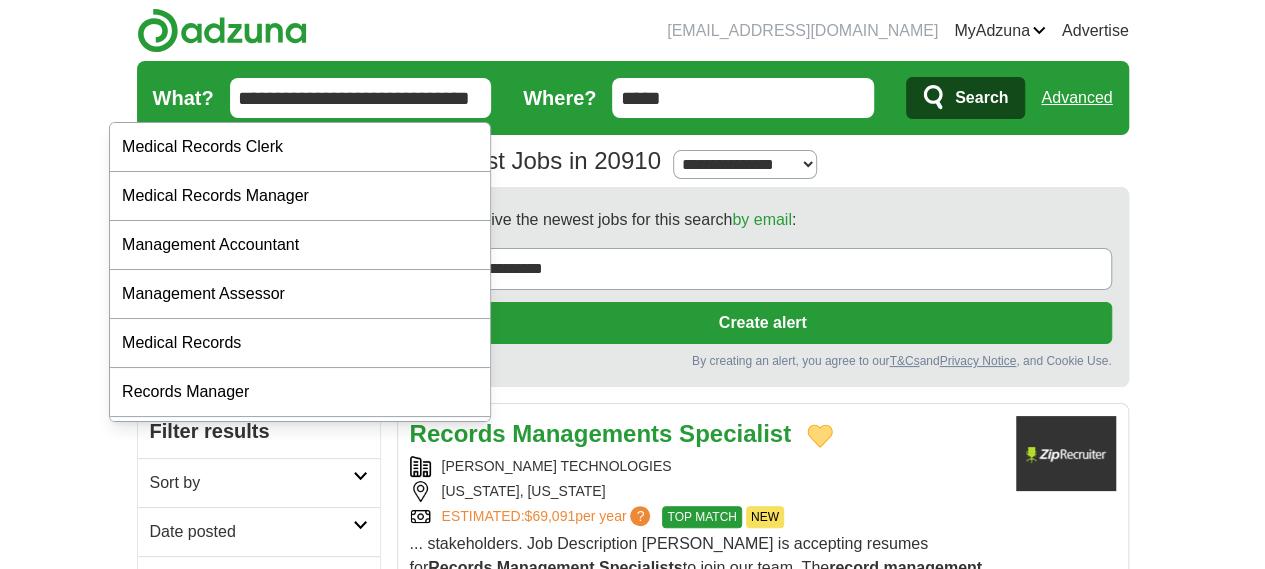 click on "**********" at bounding box center (361, 98) 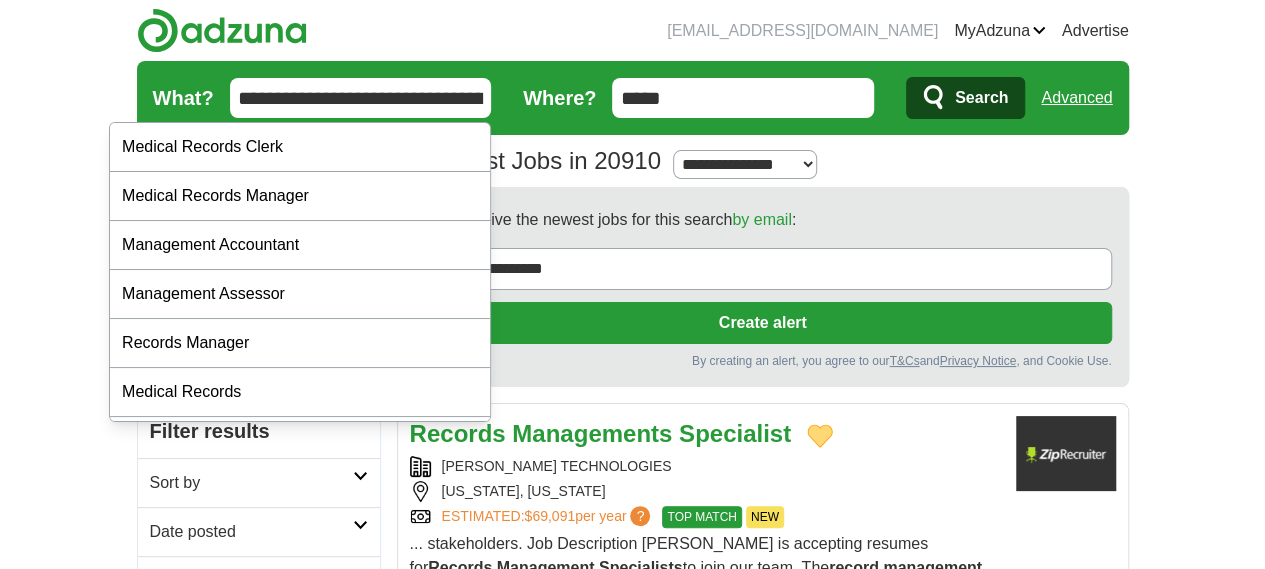 type on "**********" 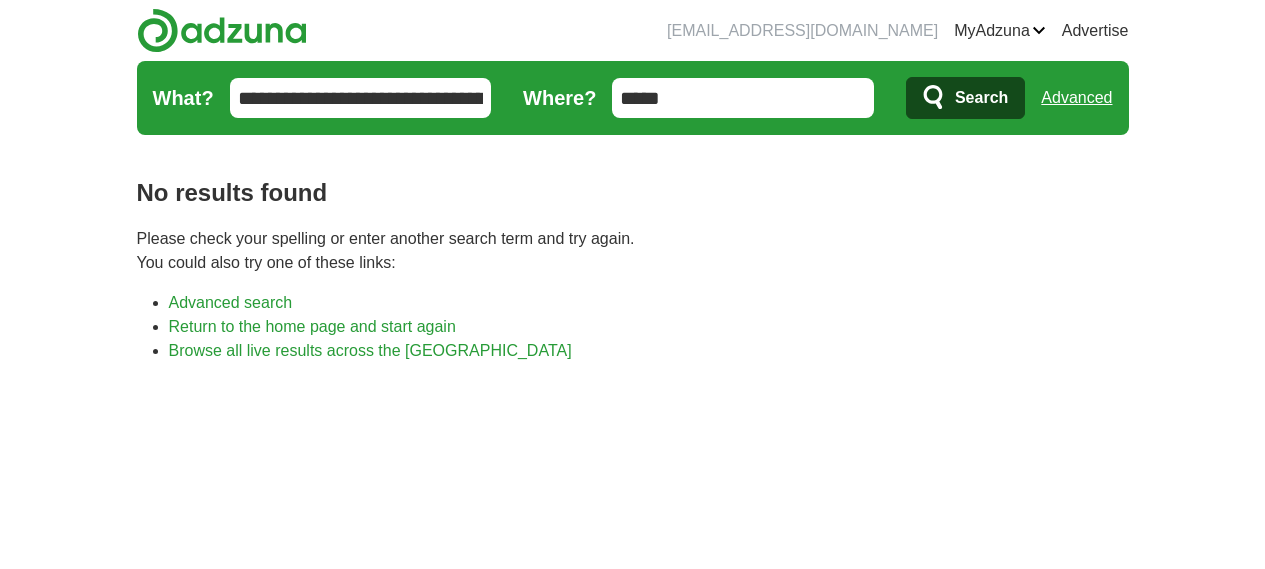 scroll, scrollTop: 0, scrollLeft: 0, axis: both 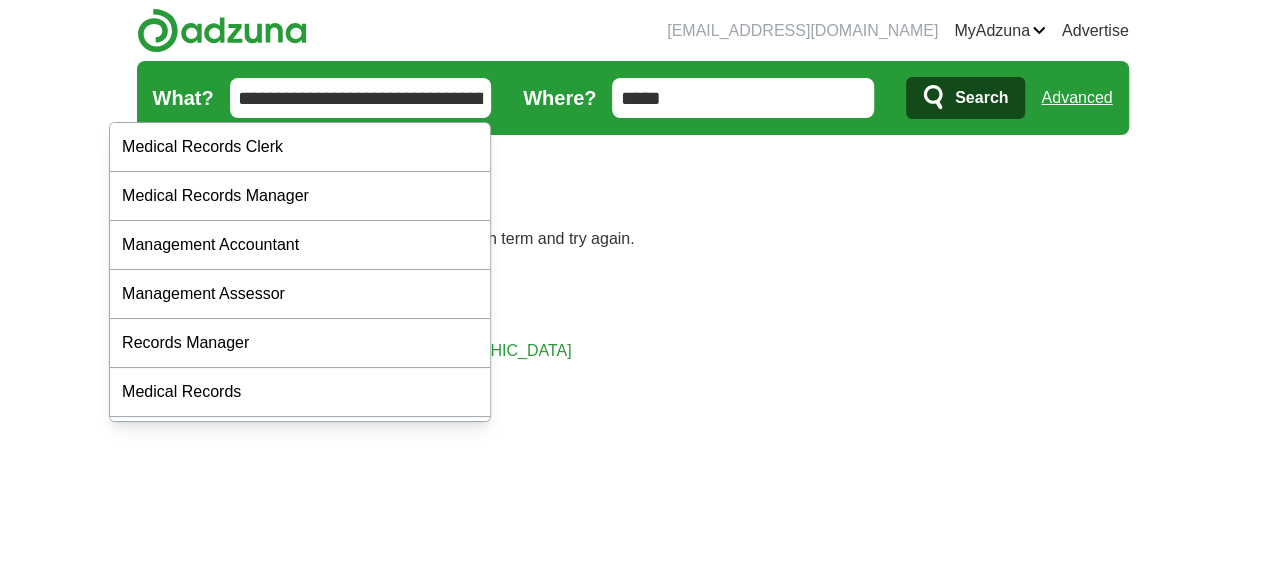 click on "**********" at bounding box center [361, 98] 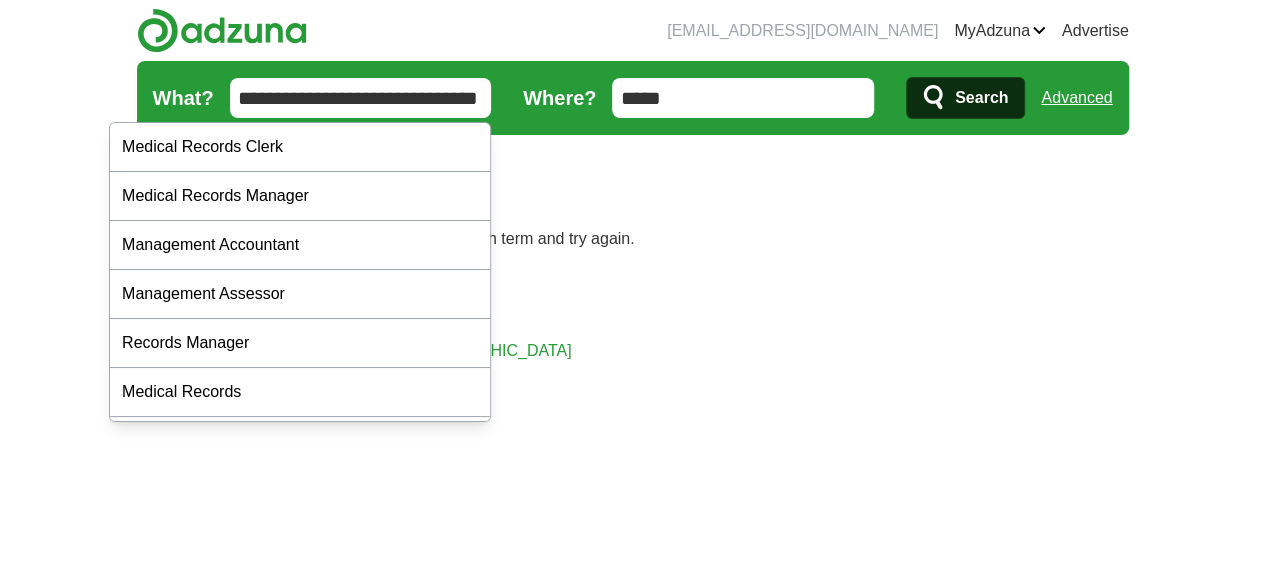 type on "**********" 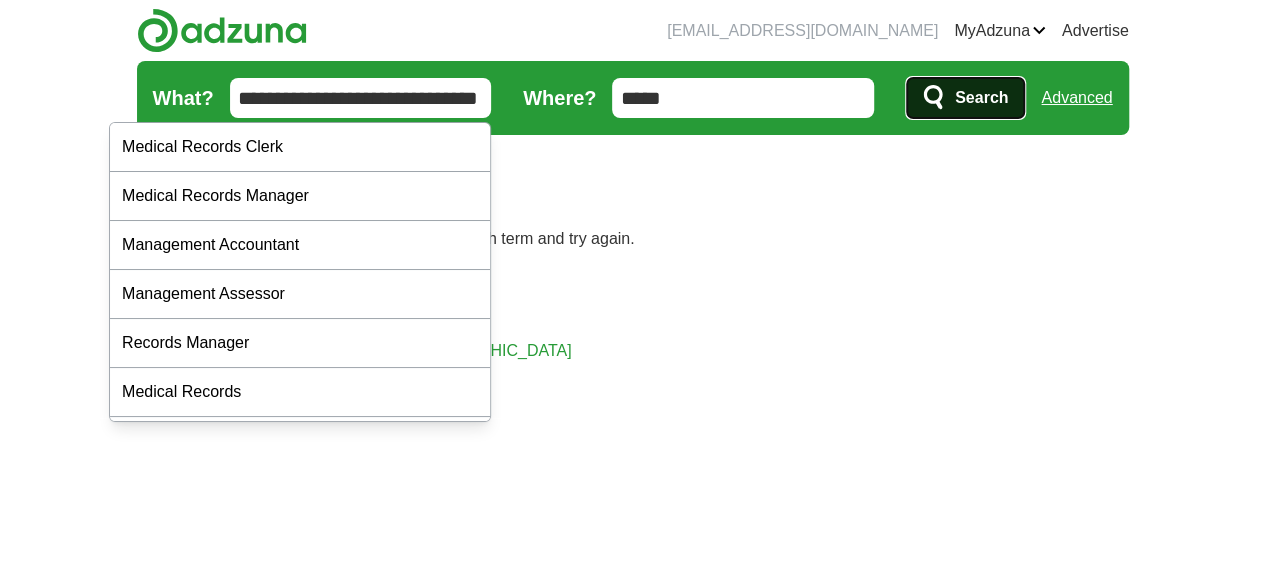 click on "Search" at bounding box center (981, 98) 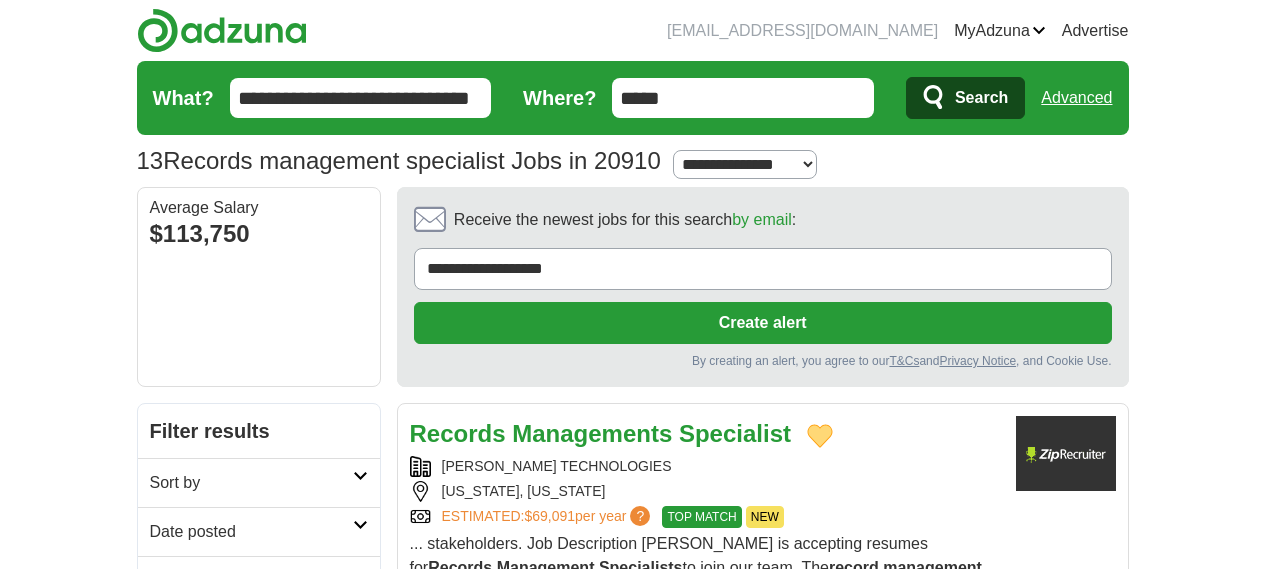 scroll, scrollTop: 0, scrollLeft: 0, axis: both 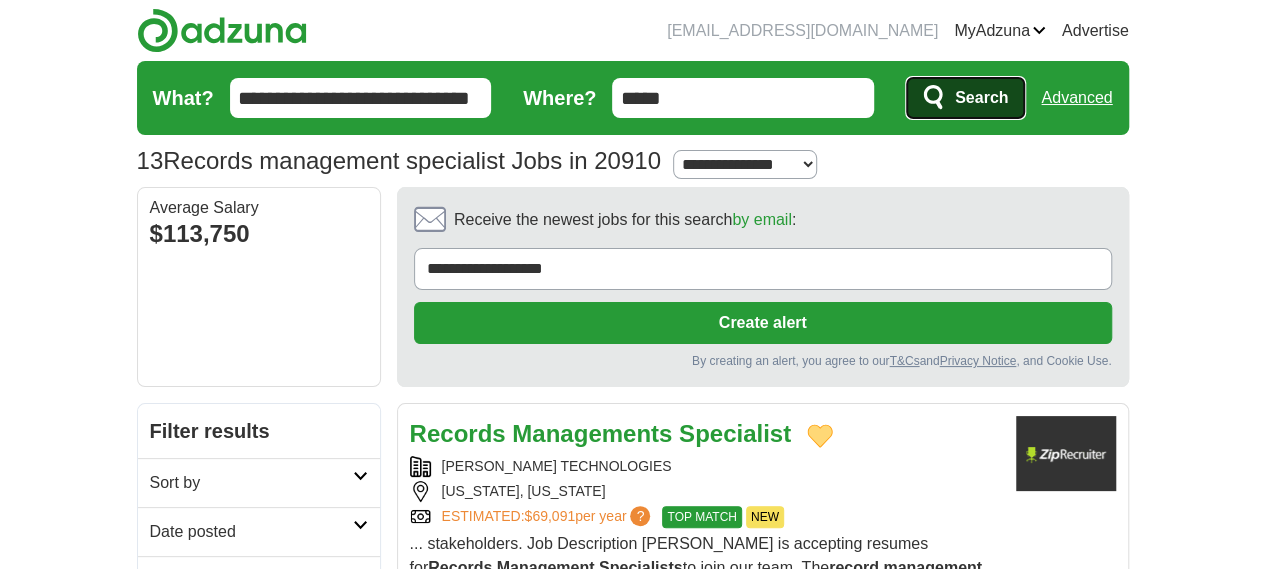 click on "Search" at bounding box center [981, 98] 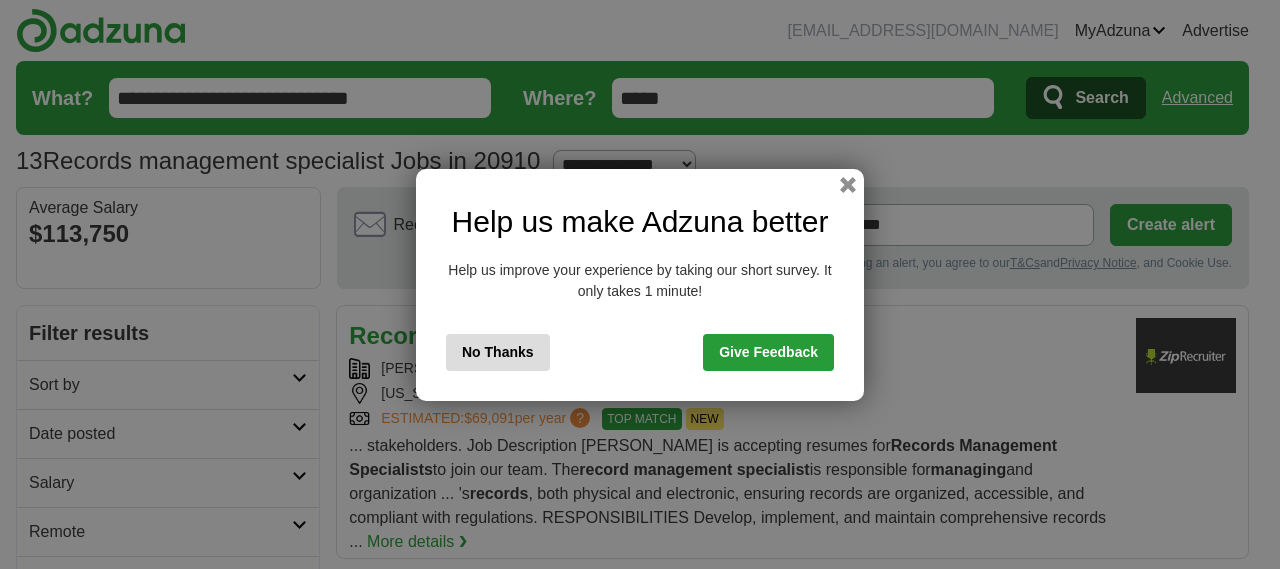 scroll, scrollTop: 0, scrollLeft: 0, axis: both 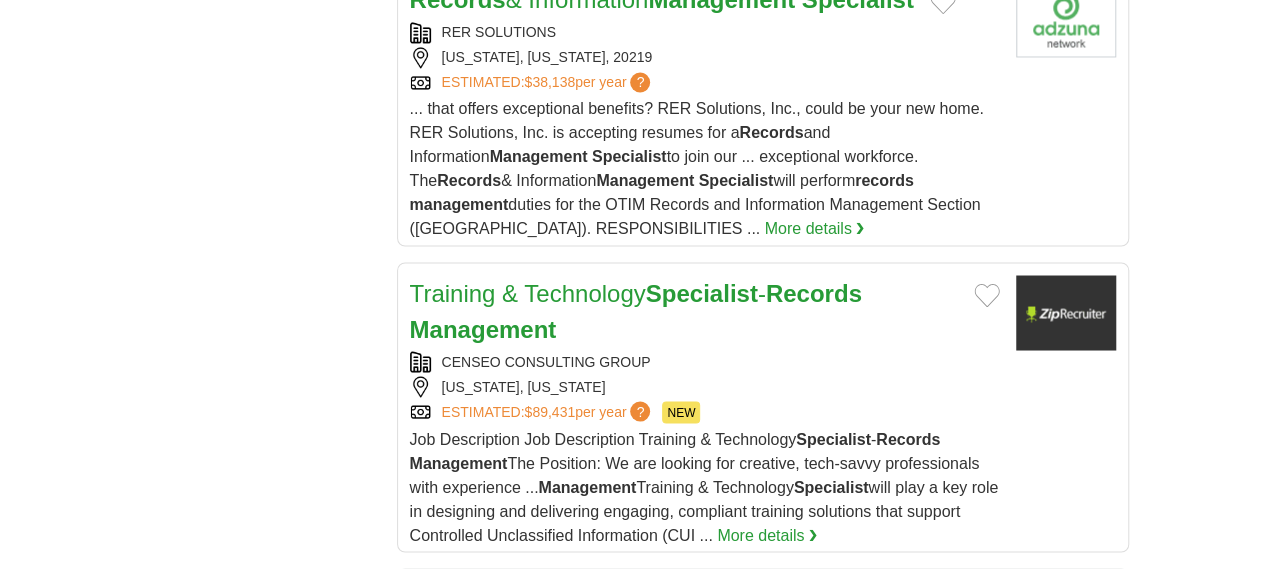 click on "Quality Assurance  Specialist   Records   Management" at bounding box center [614, 714] 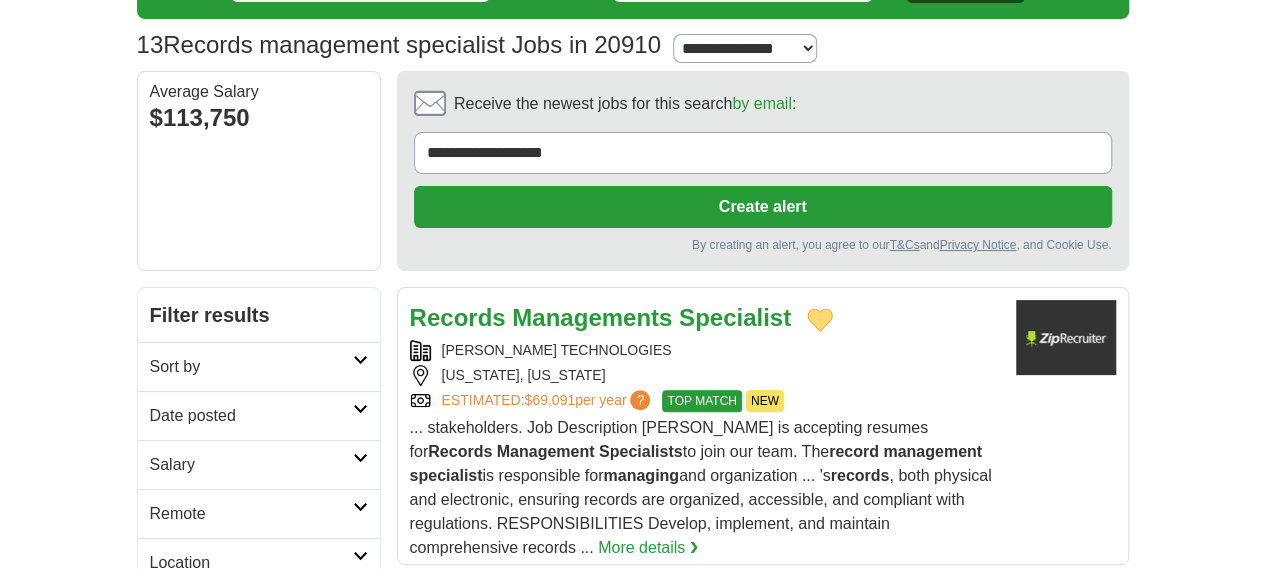 scroll, scrollTop: 0, scrollLeft: 0, axis: both 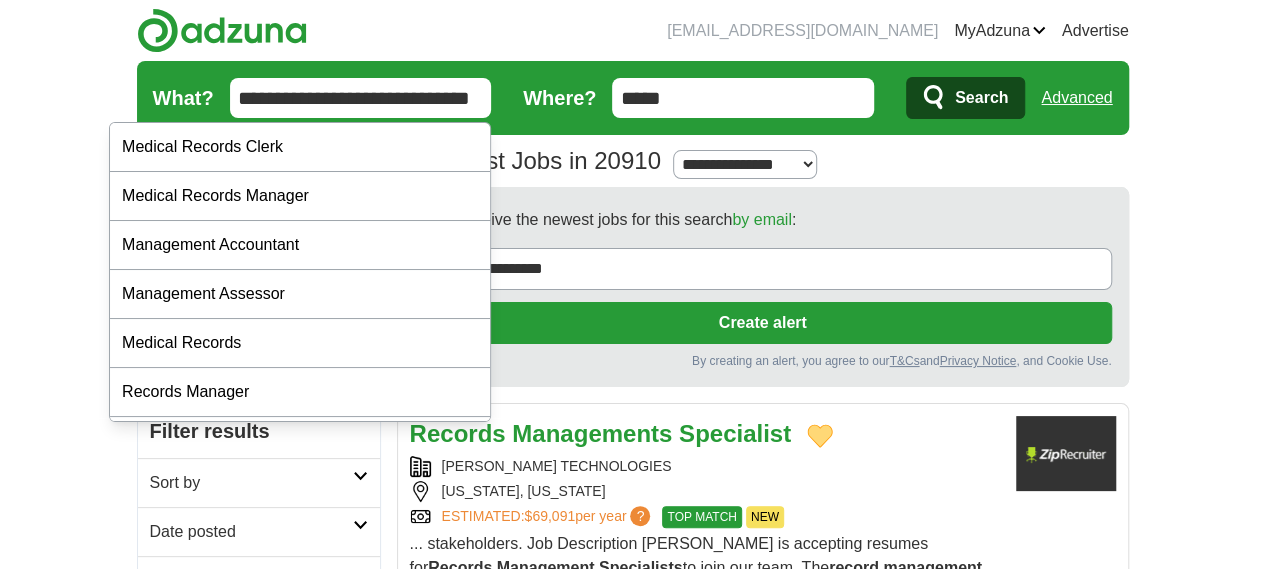 click on "**********" at bounding box center (361, 98) 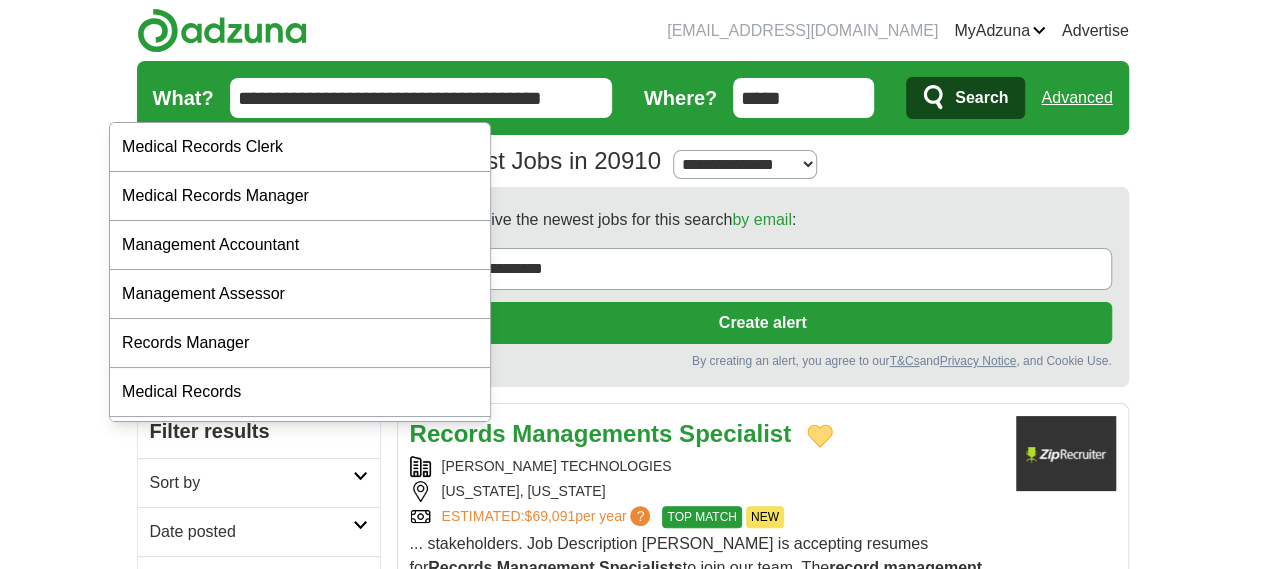 scroll, scrollTop: 0, scrollLeft: 24, axis: horizontal 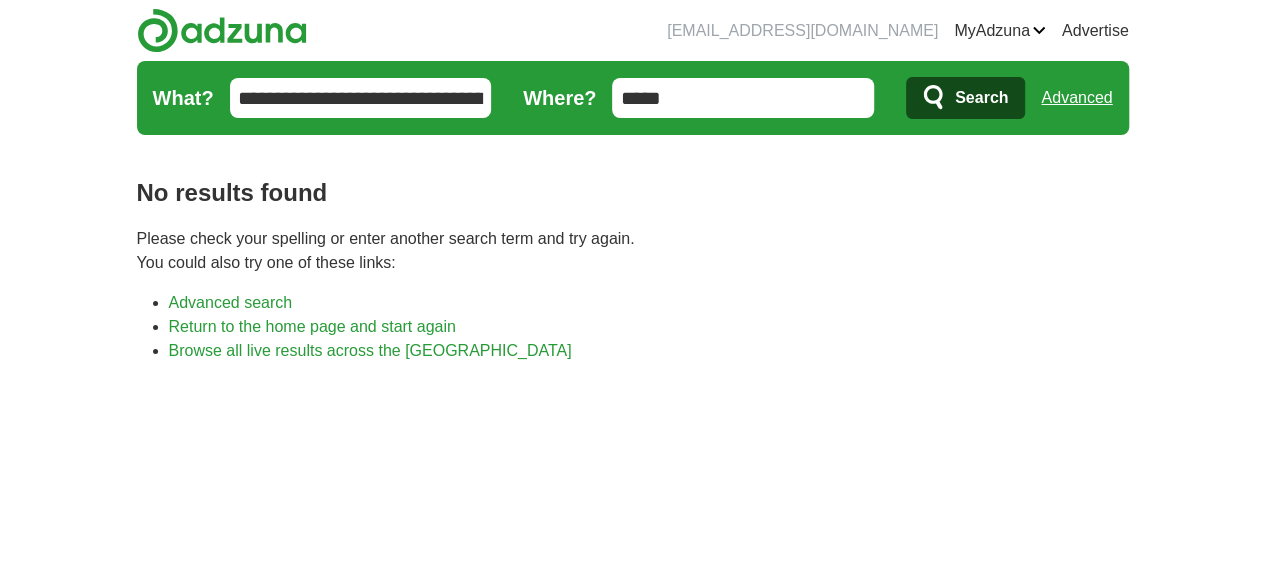 click on "**********" at bounding box center (361, 98) 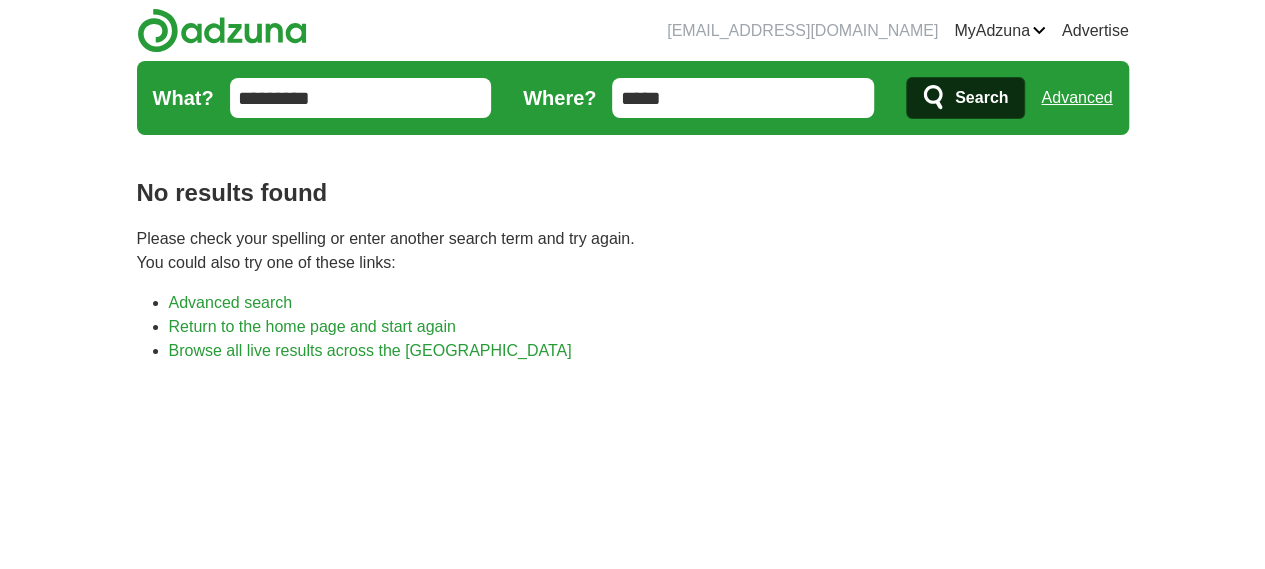 type on "********" 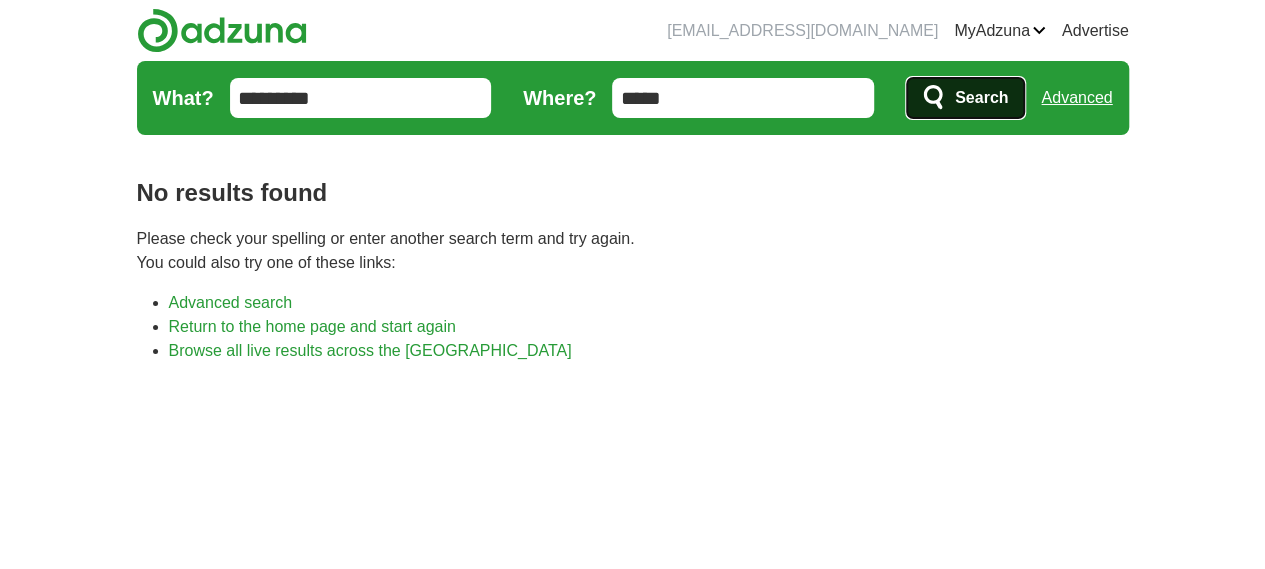 click on "Search" at bounding box center (981, 98) 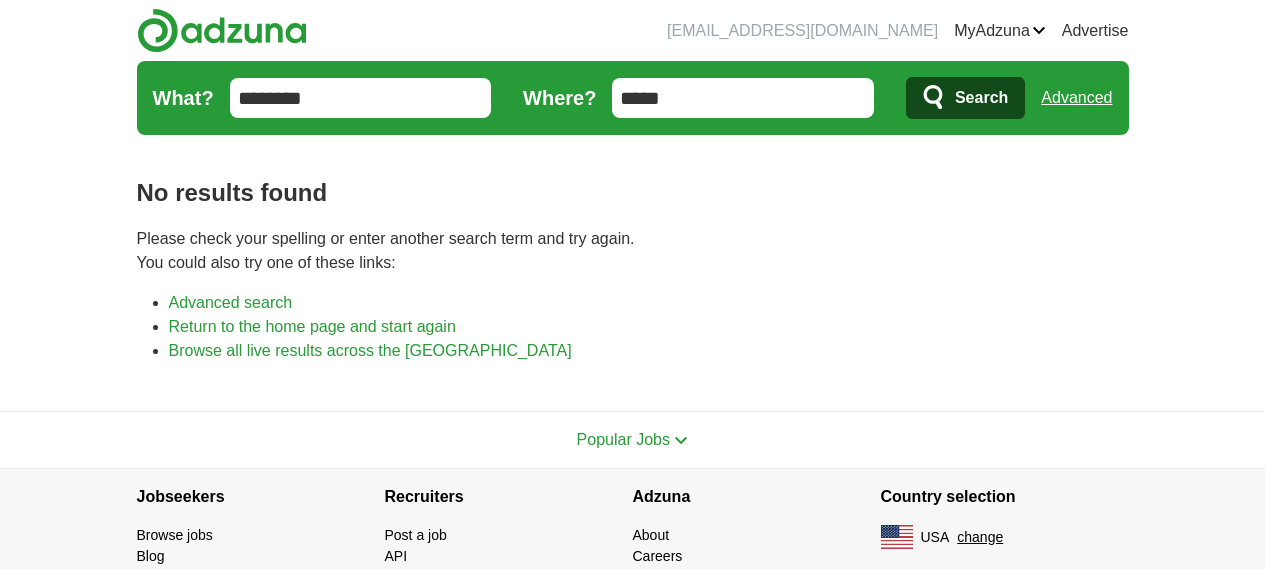scroll, scrollTop: 0, scrollLeft: 0, axis: both 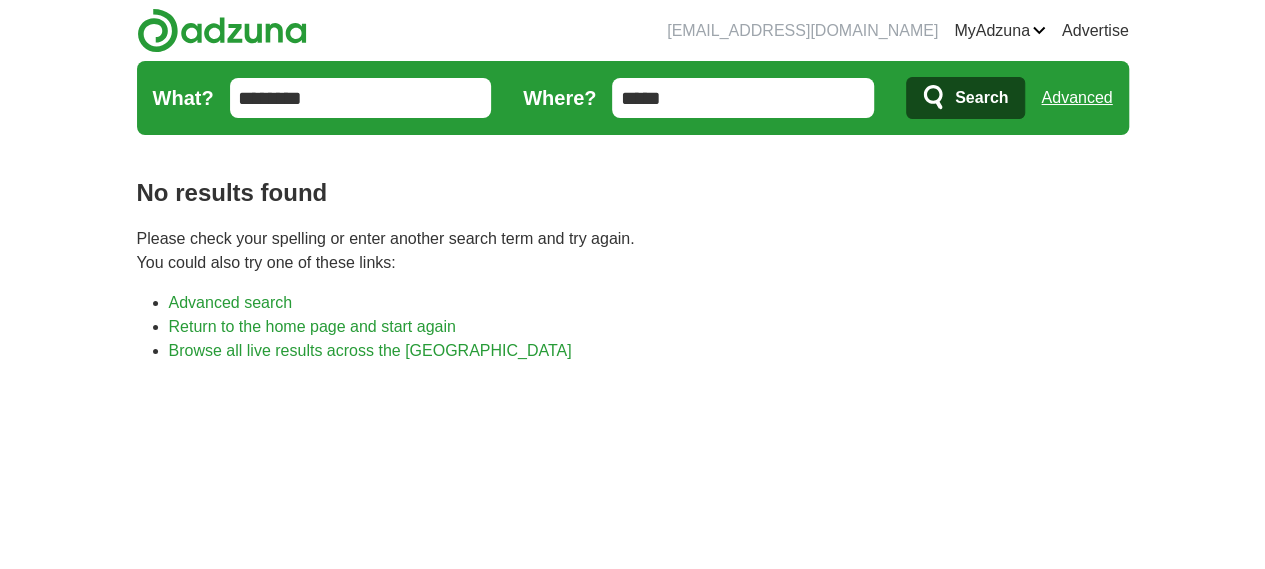 click on "********" at bounding box center [361, 98] 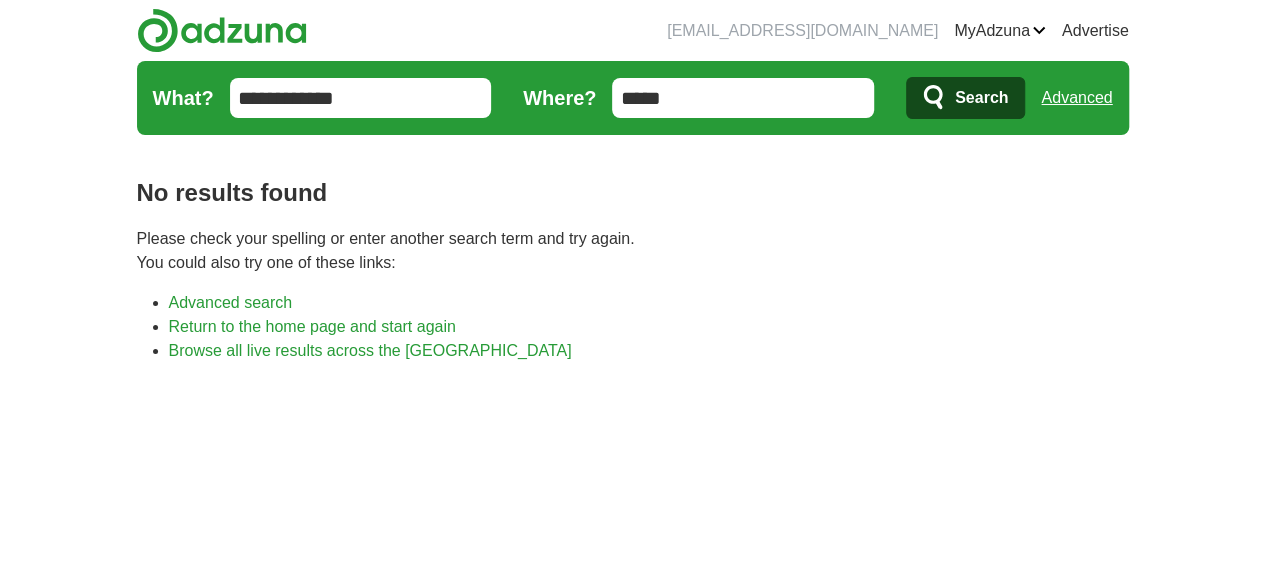 type on "**********" 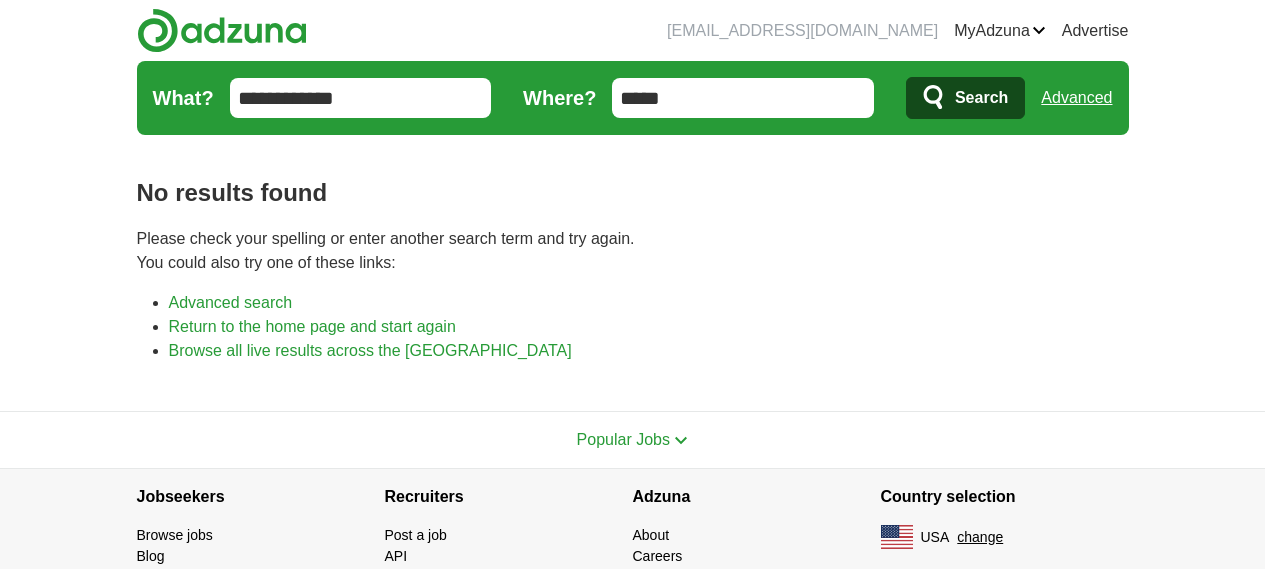 scroll, scrollTop: 0, scrollLeft: 0, axis: both 